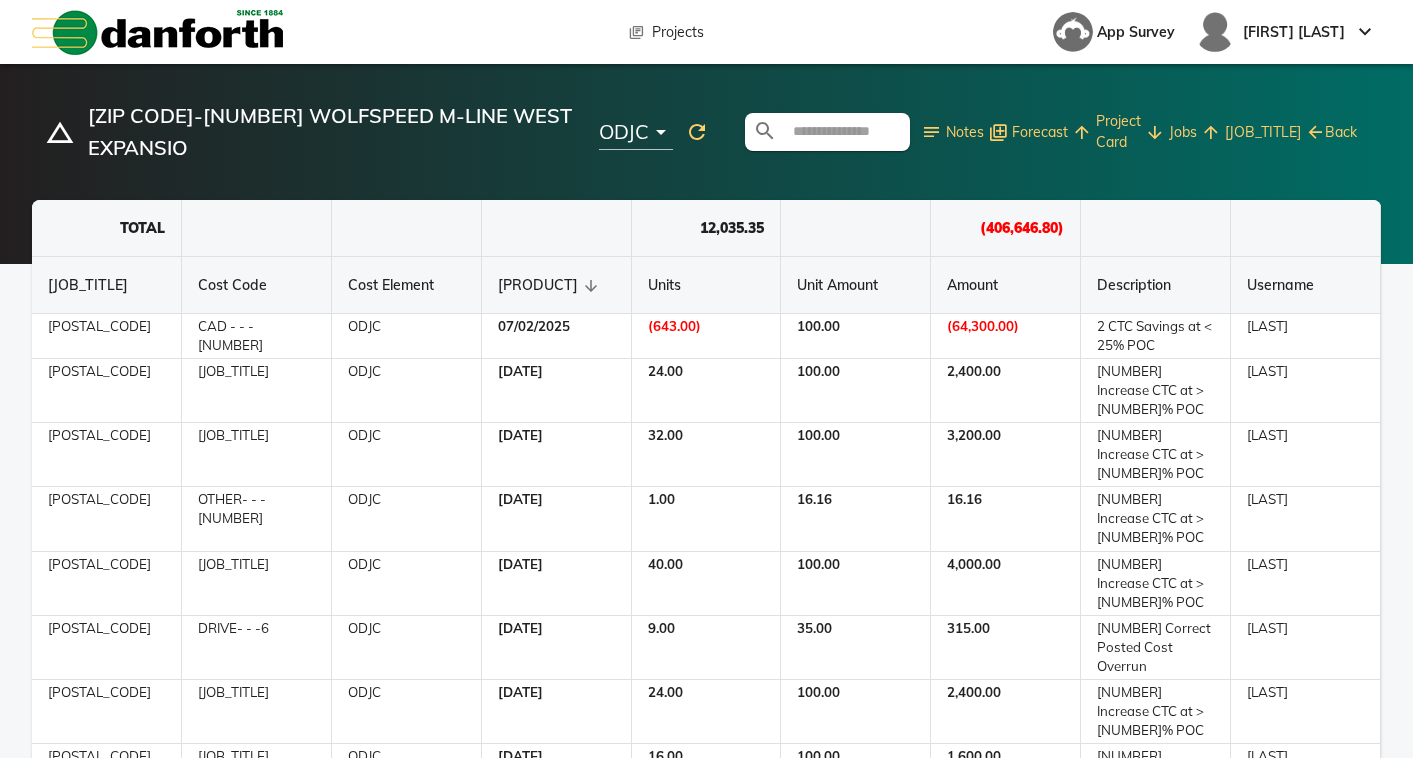 scroll, scrollTop: 0, scrollLeft: 0, axis: both 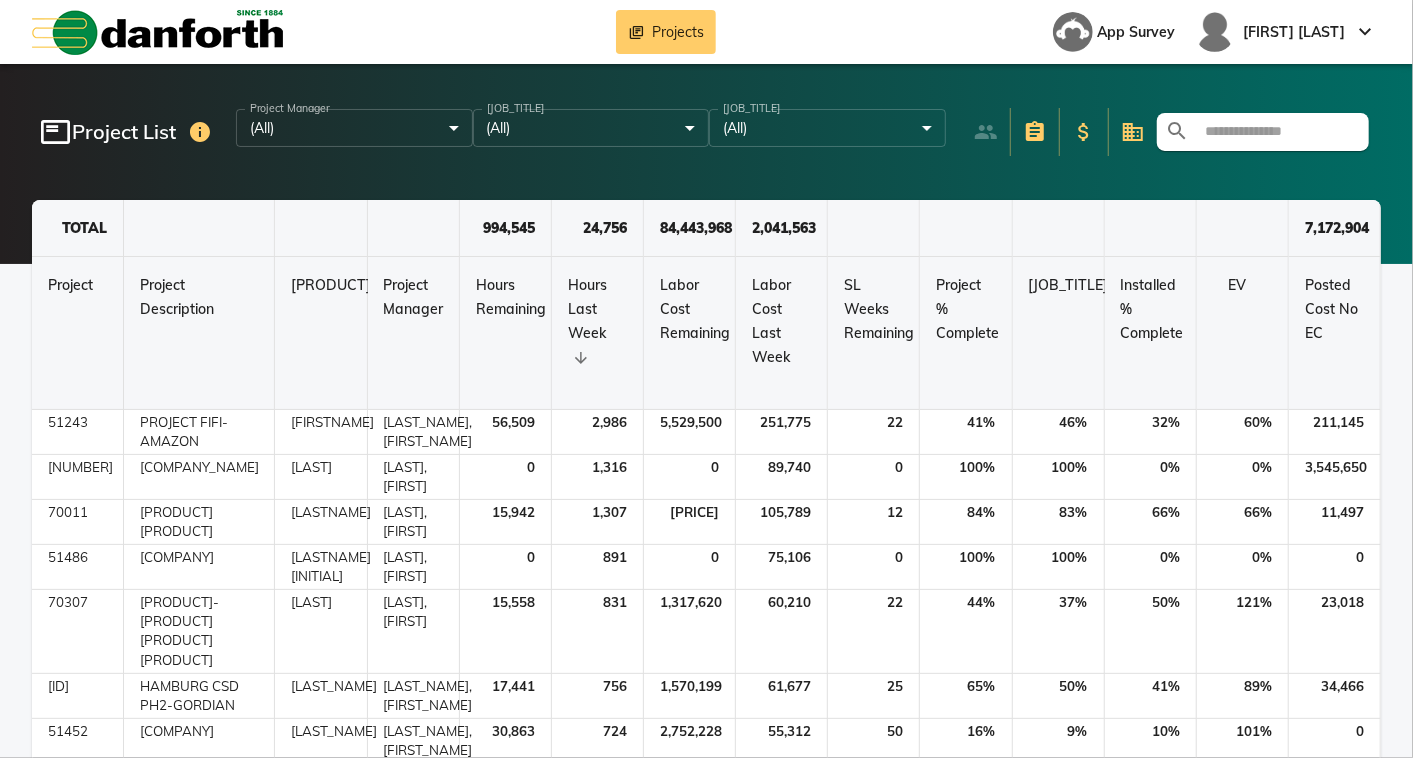 drag, startPoint x: 1220, startPoint y: 145, endPoint x: 1236, endPoint y: 139, distance: 17.088007 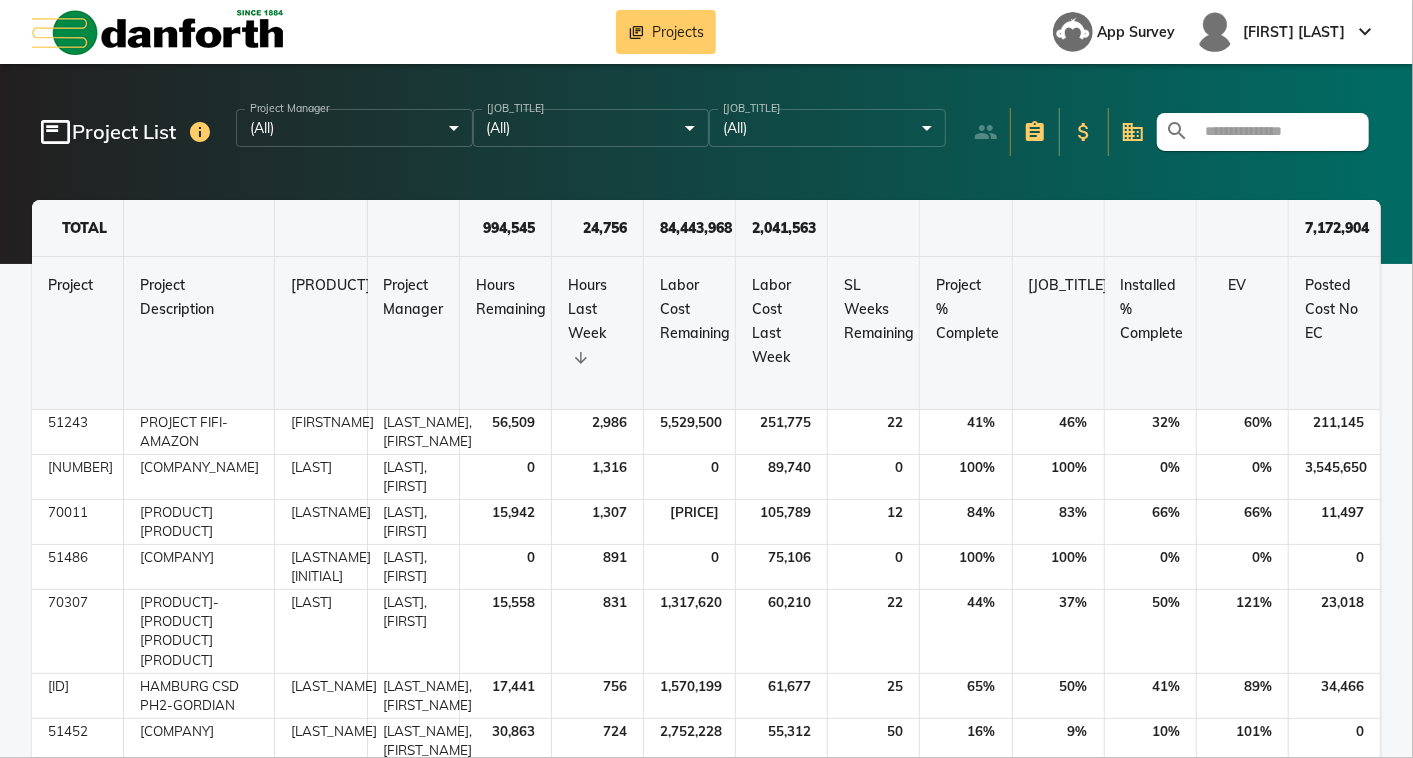 click on "search" at bounding box center (1263, 132) 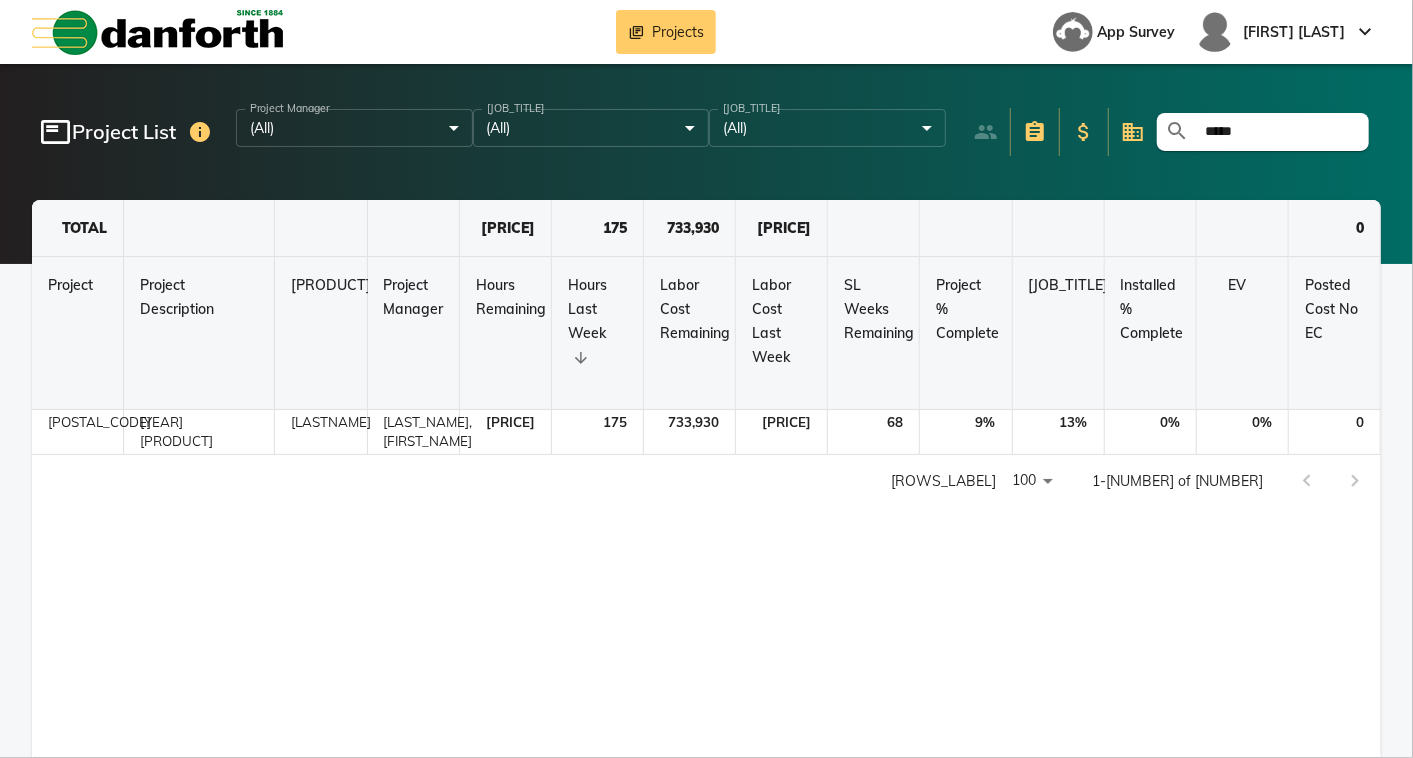 type on "*****" 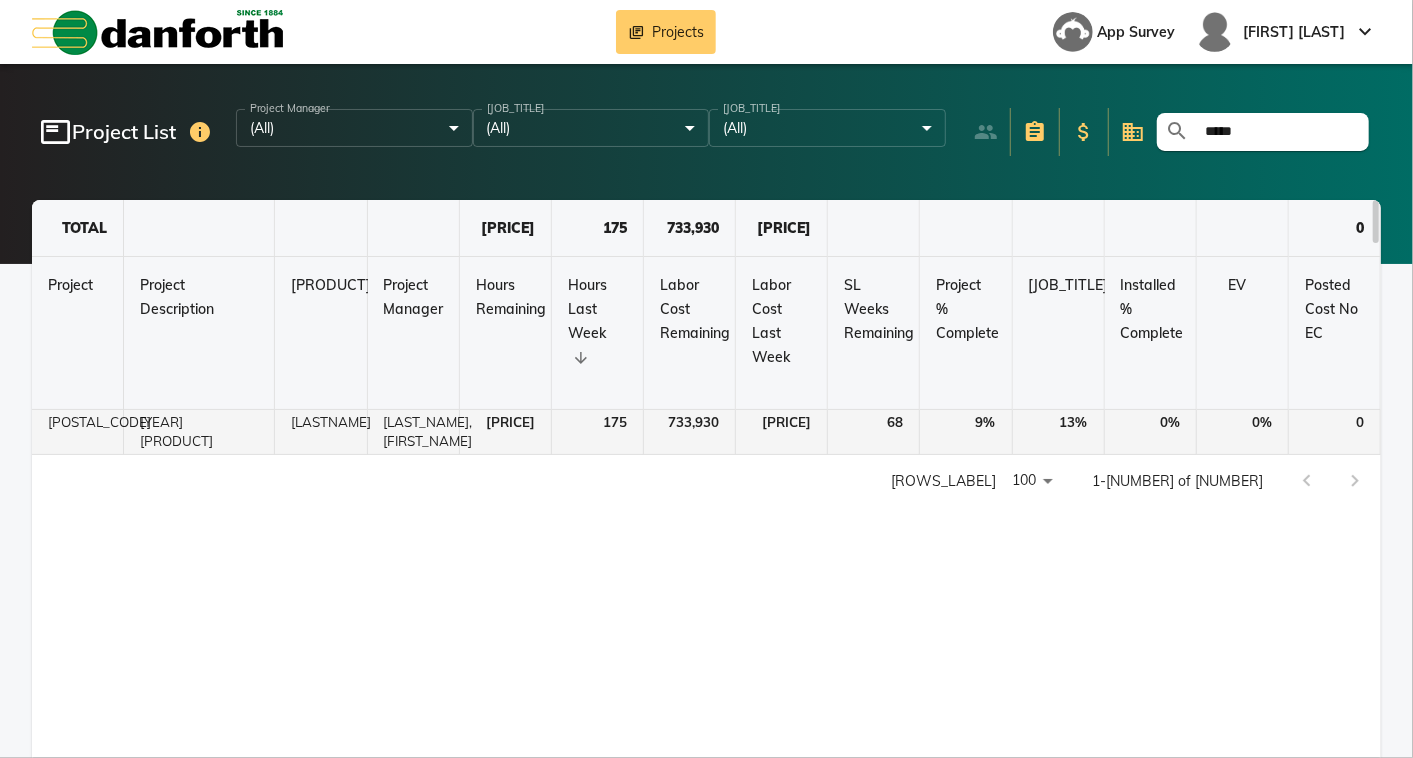 click on "[LASTNAME]" at bounding box center [321, 432] 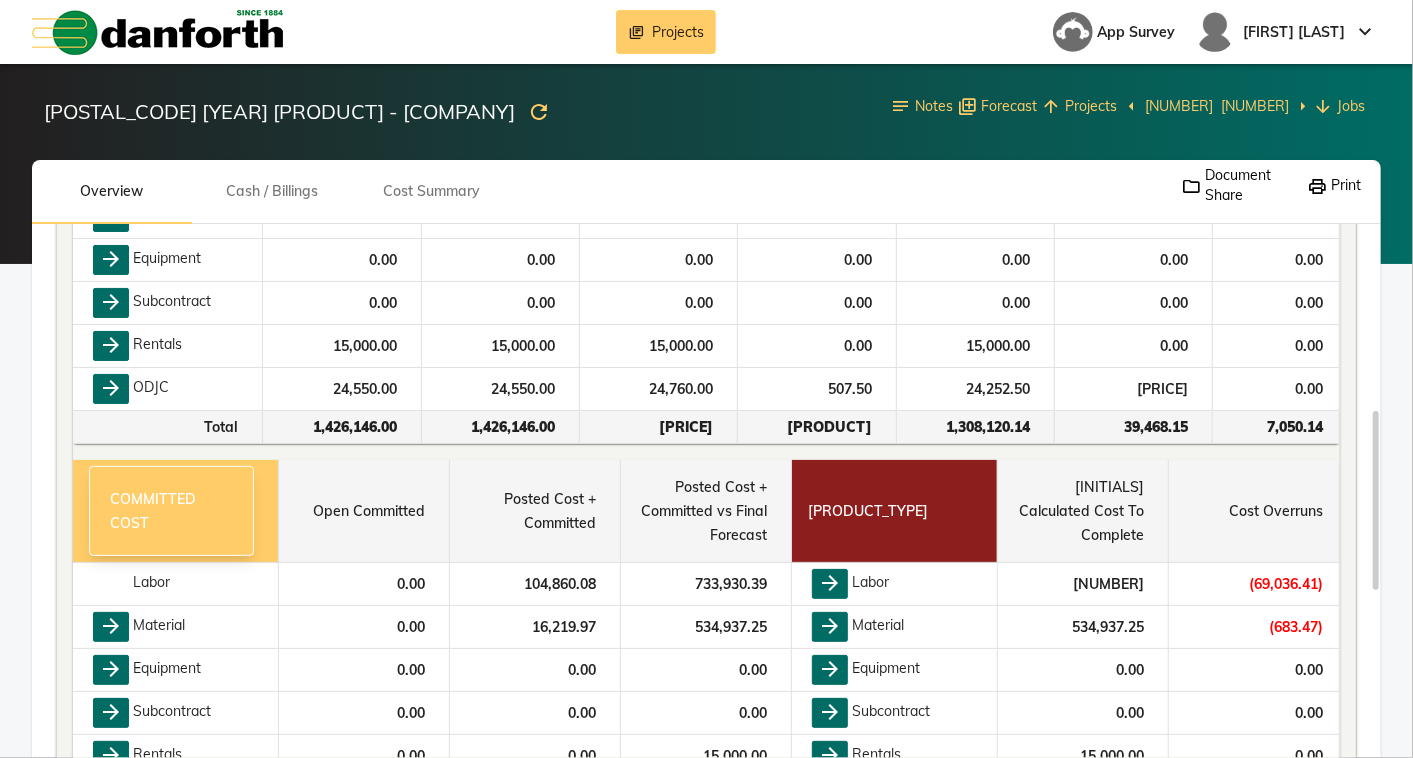 scroll, scrollTop: 222, scrollLeft: 0, axis: vertical 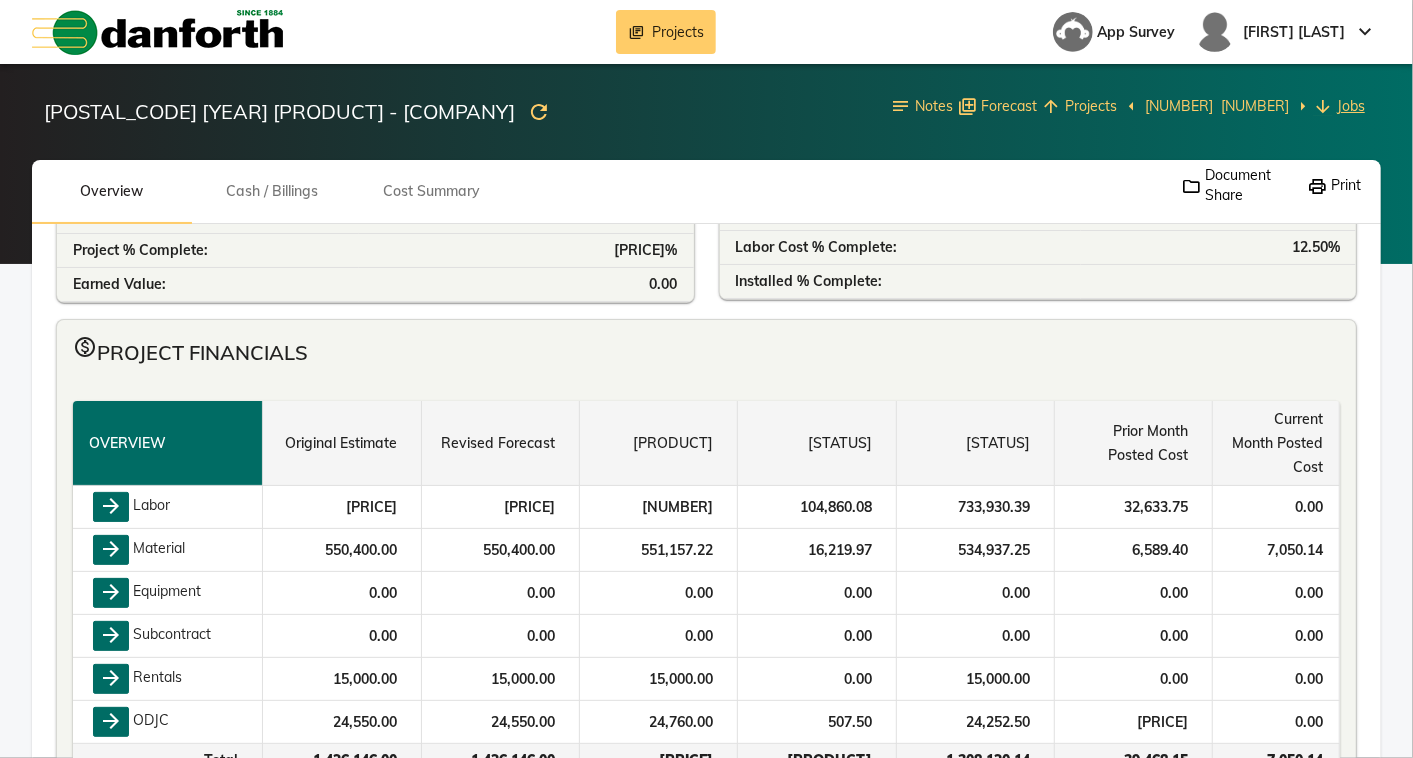 click on "Jobs" at bounding box center [1351, 106] 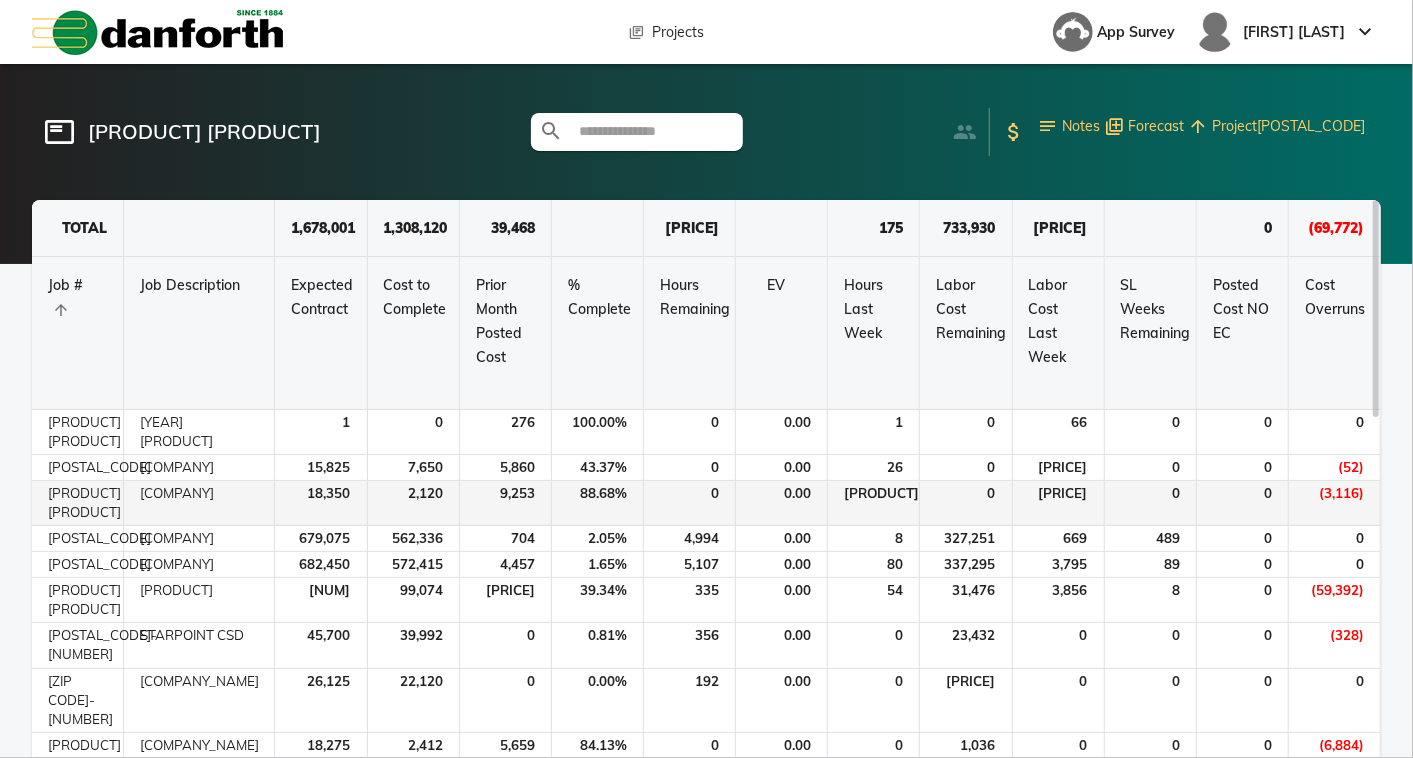 click on "[COMPANY]" at bounding box center (199, 432) 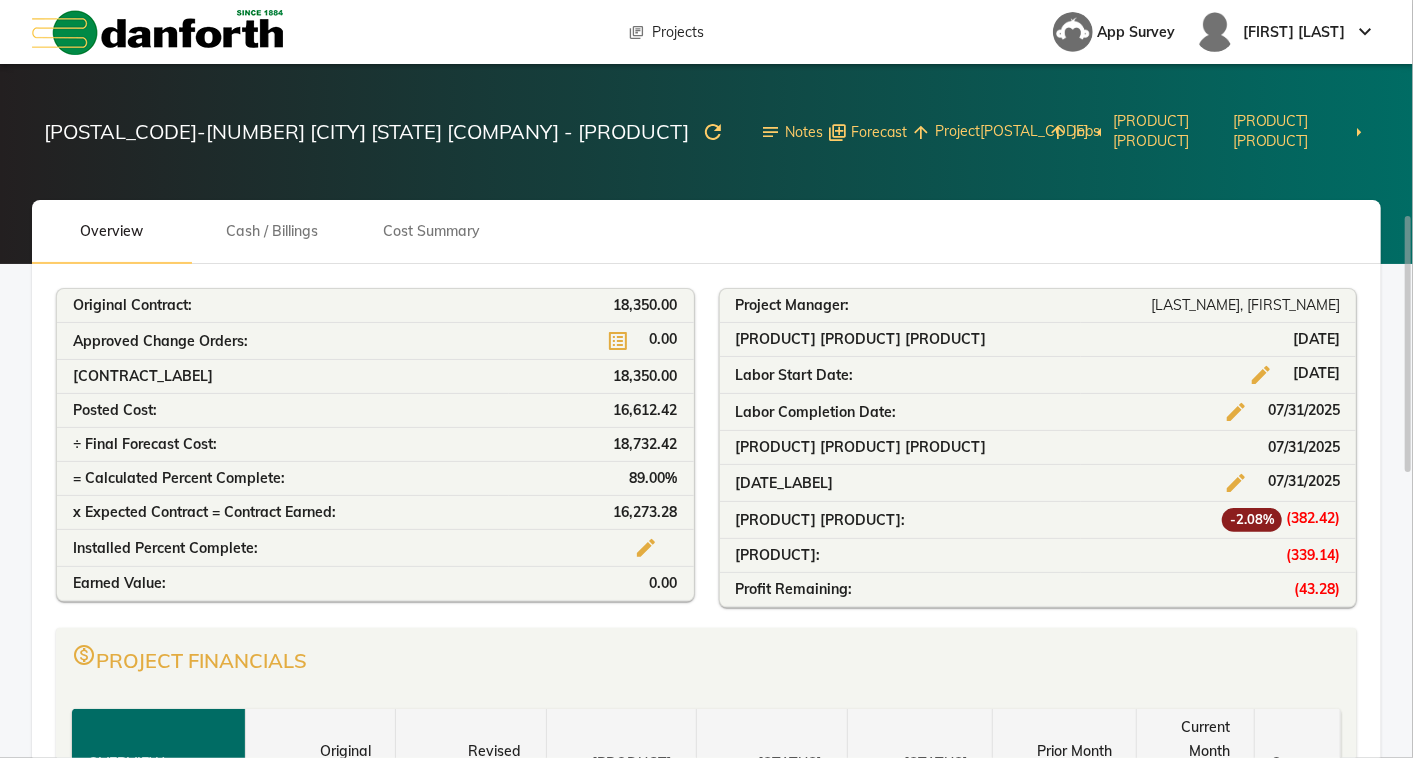scroll, scrollTop: 333, scrollLeft: 0, axis: vertical 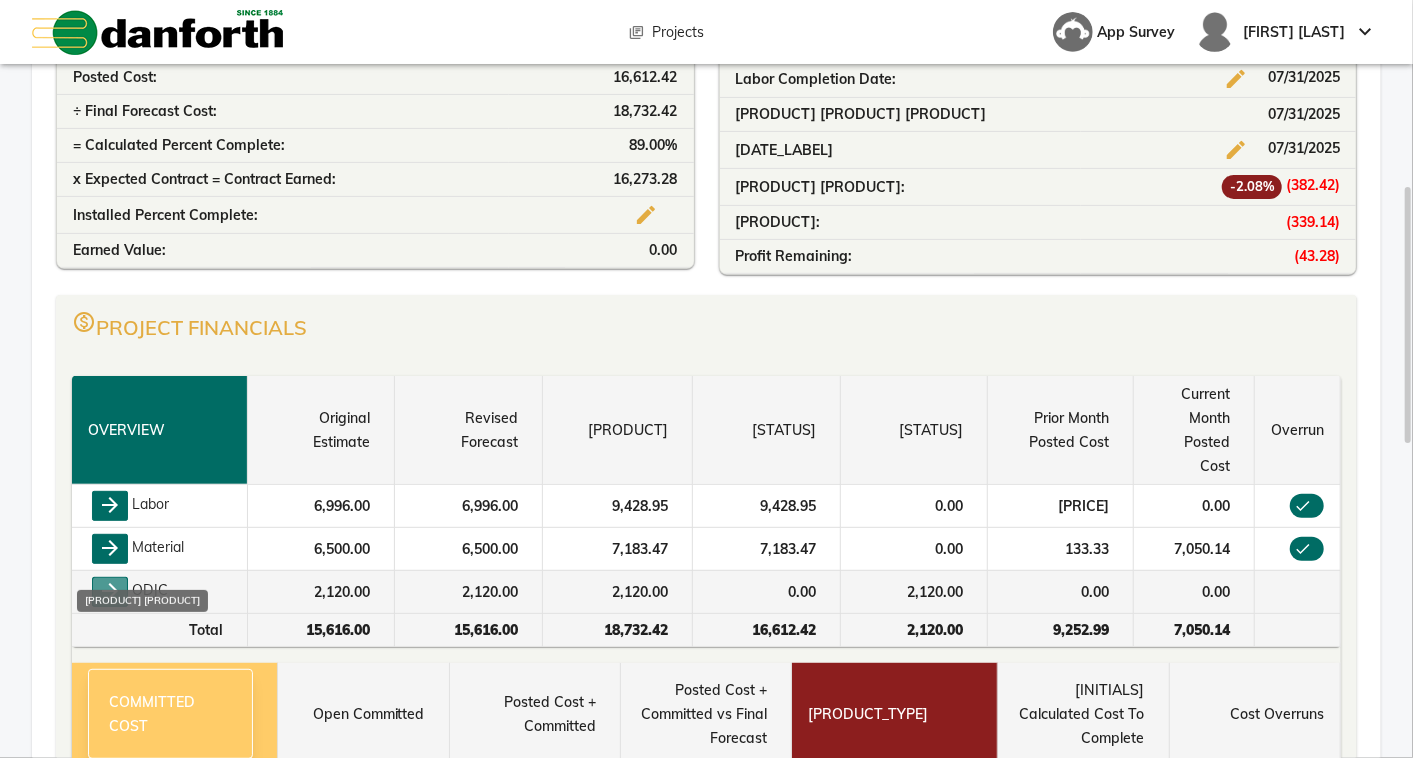 click on "arrow_forward" at bounding box center (110, 592) 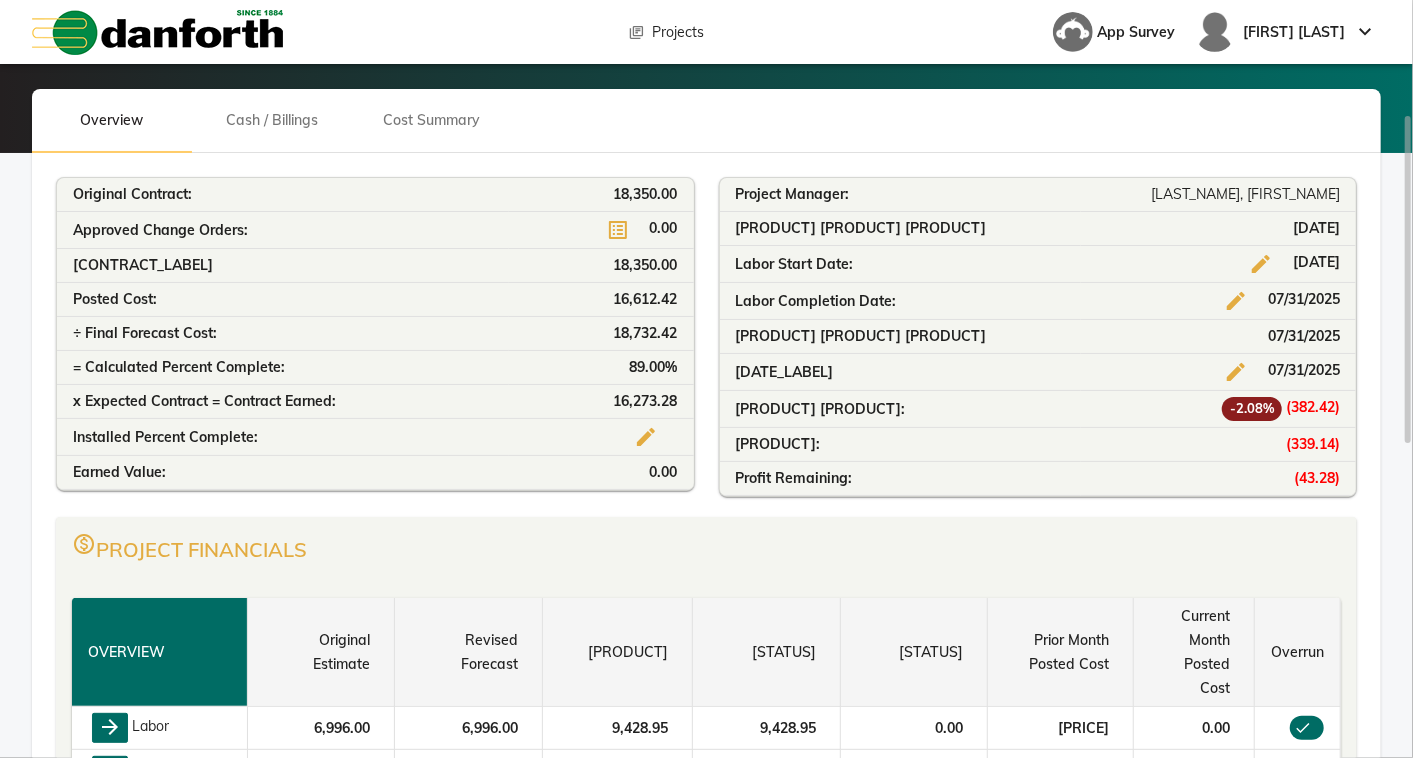 scroll, scrollTop: 0, scrollLeft: 0, axis: both 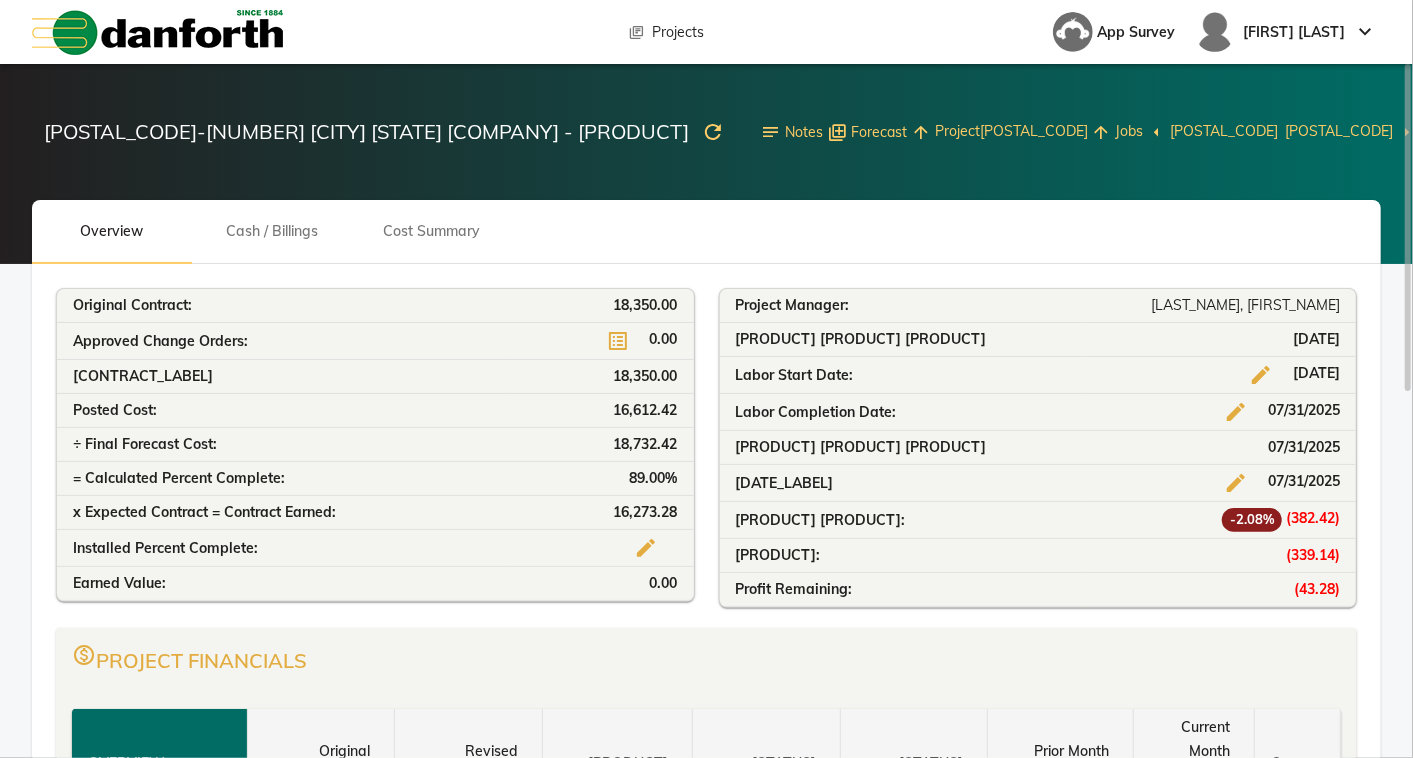 click on "Cash / Billings" at bounding box center [112, 231] 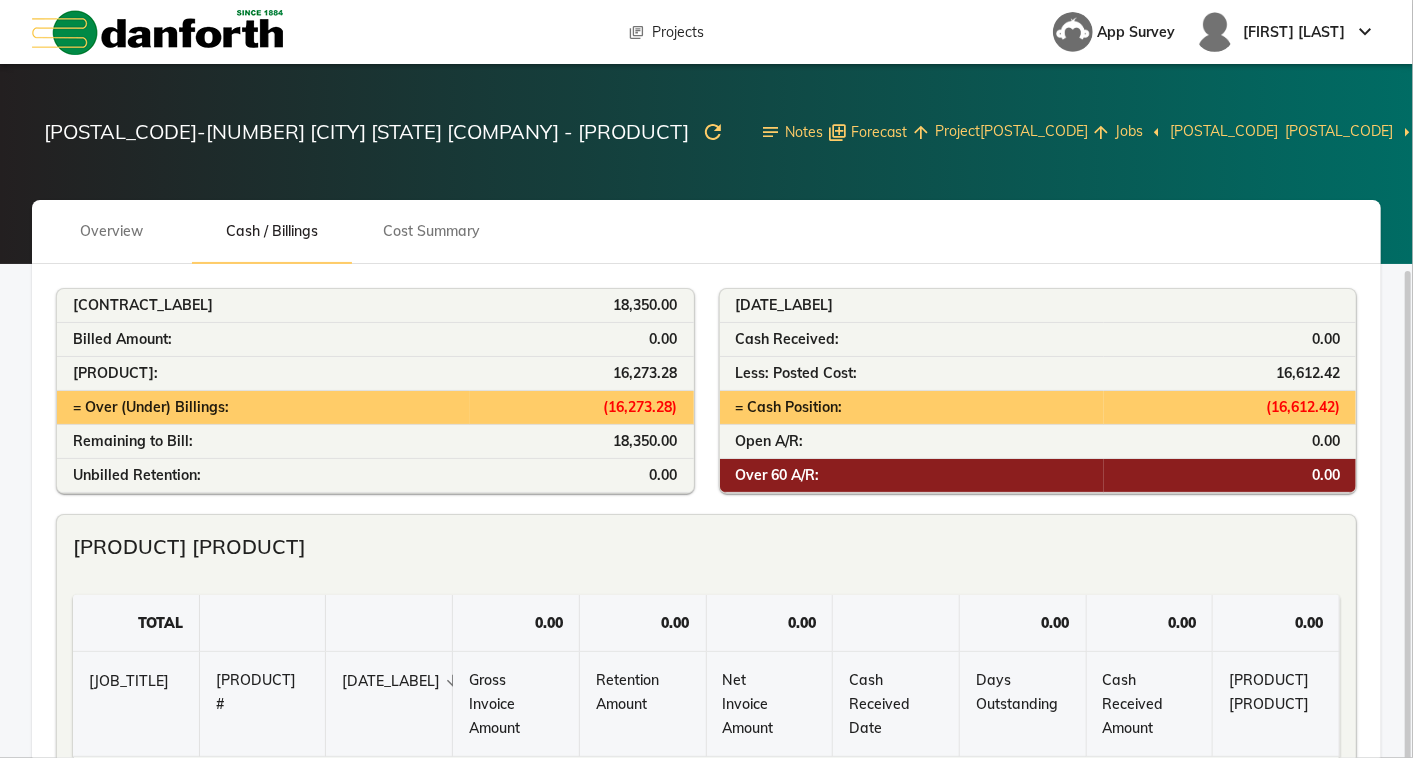 scroll, scrollTop: 112, scrollLeft: 0, axis: vertical 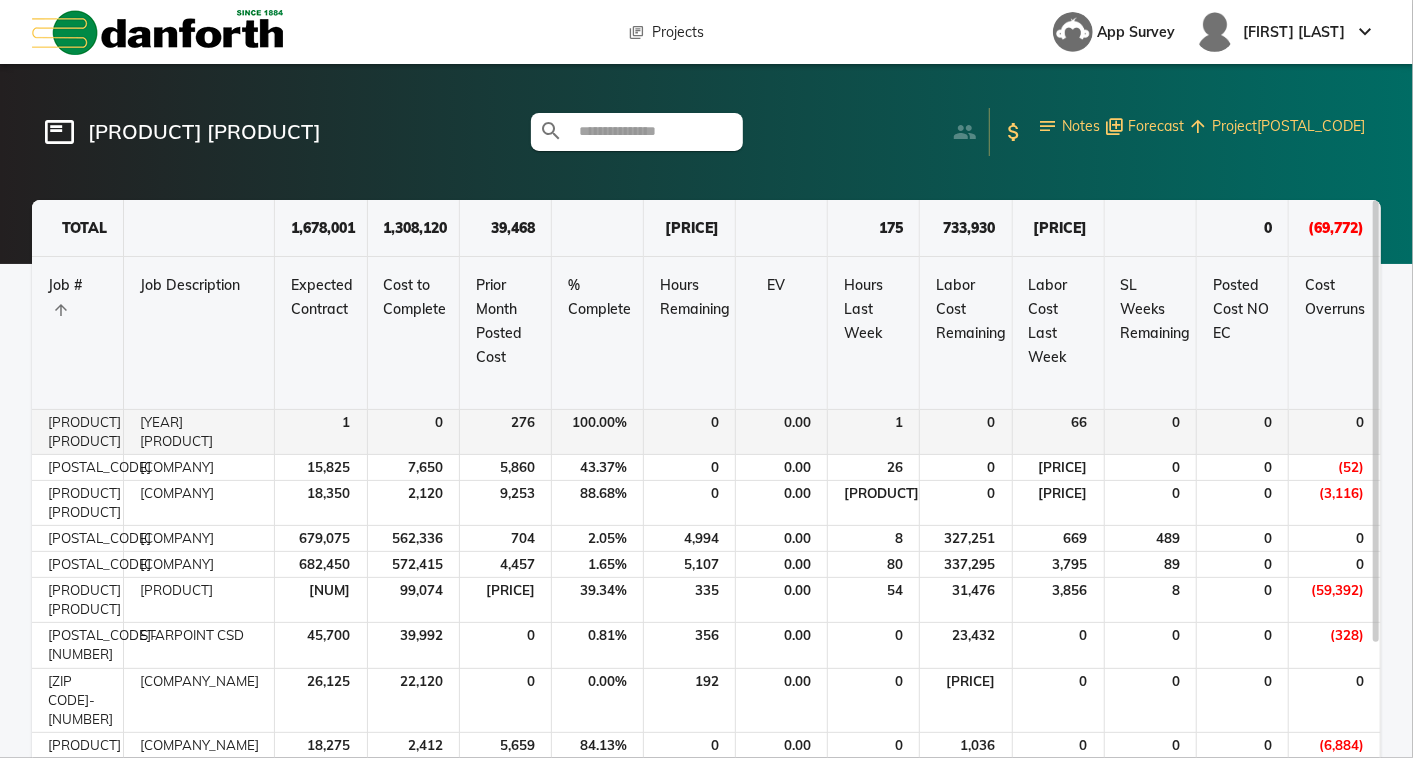 click on "[YEAR] [PRODUCT]" at bounding box center [199, 432] 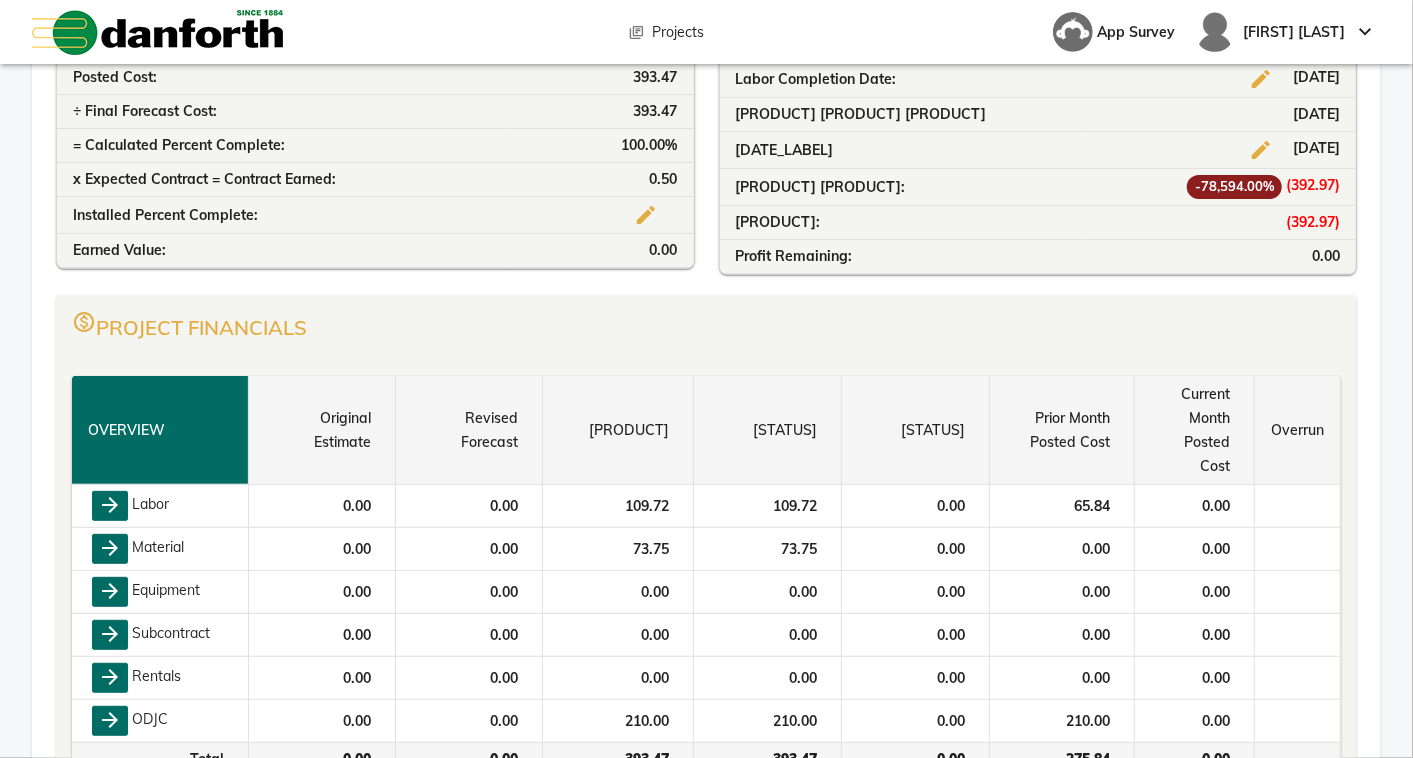 scroll, scrollTop: 0, scrollLeft: 0, axis: both 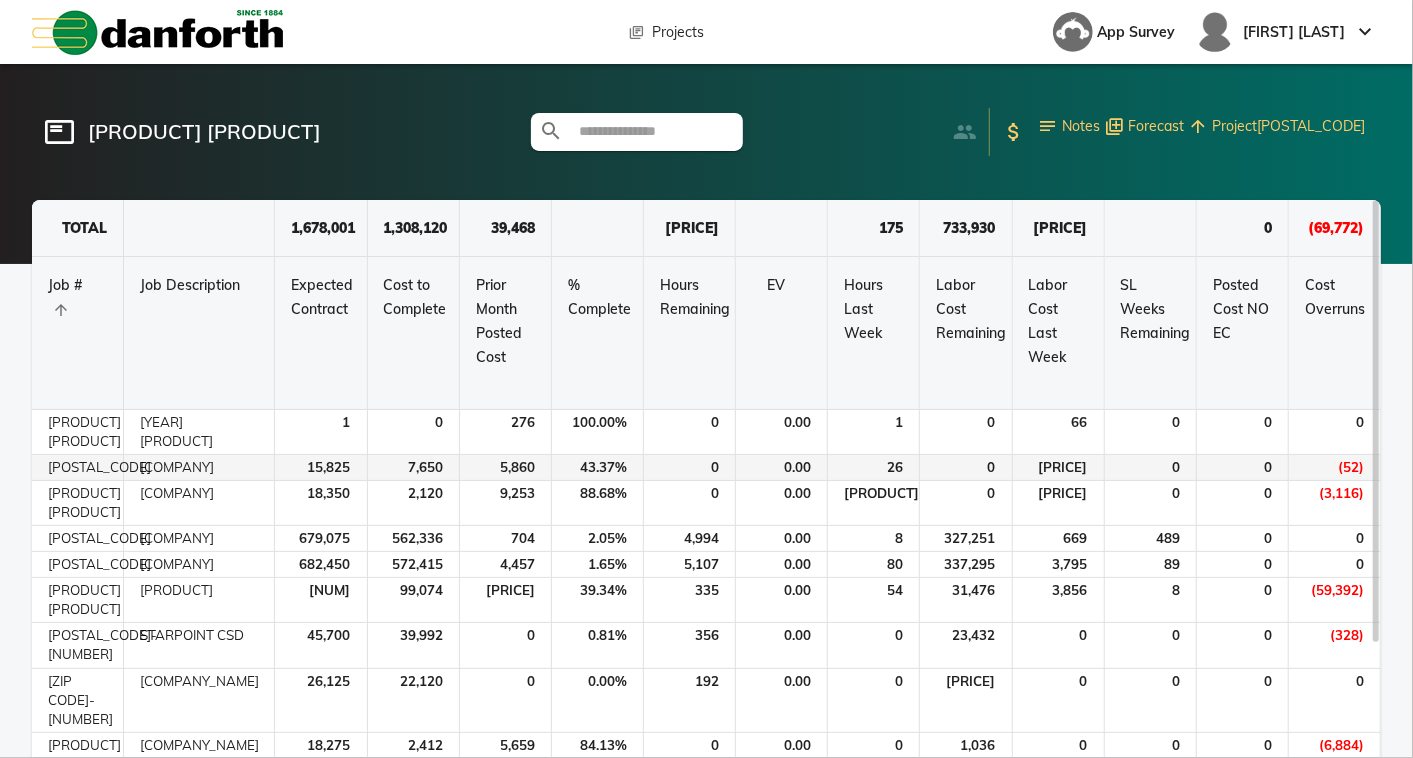click on "[COMPANY]" at bounding box center [199, 432] 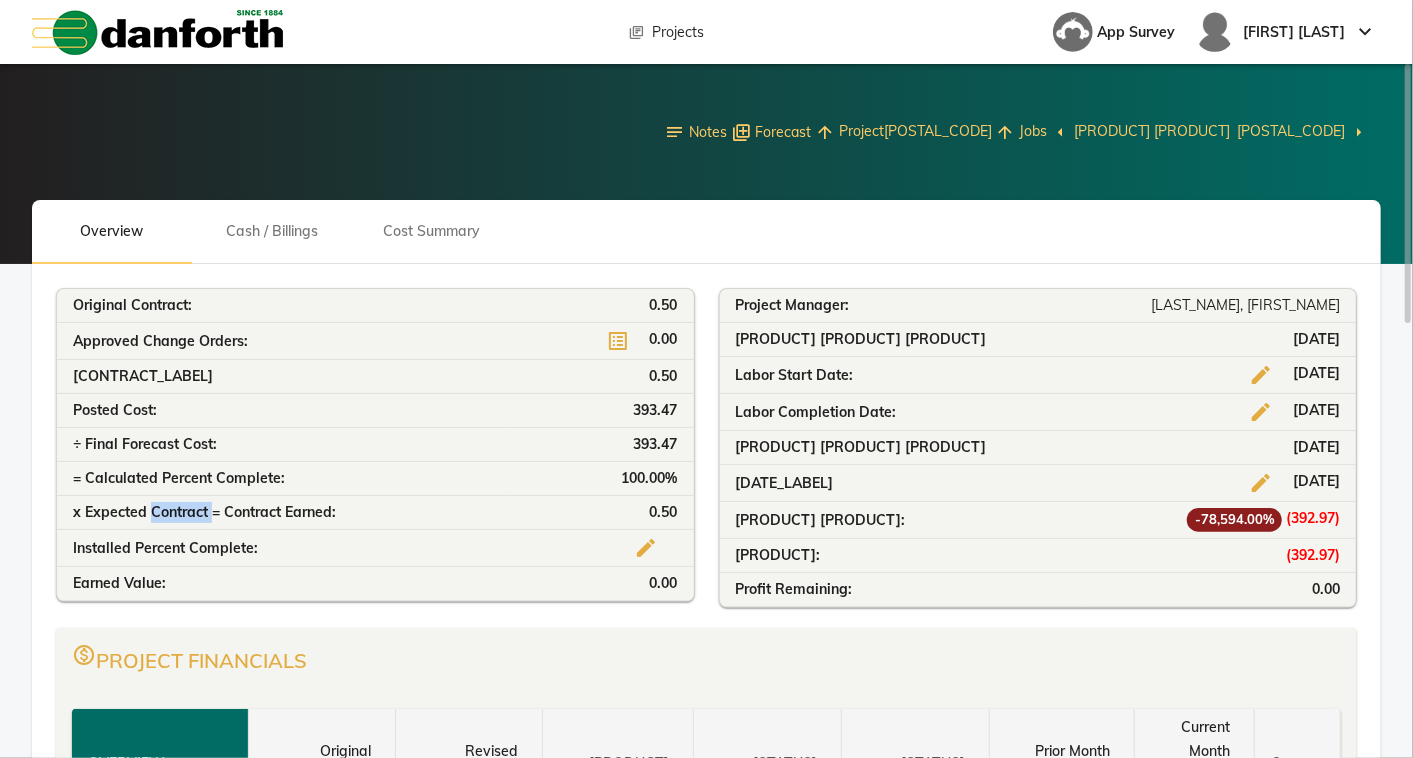 click on "x Expected Contract = Contract Earned:" at bounding box center (132, 305) 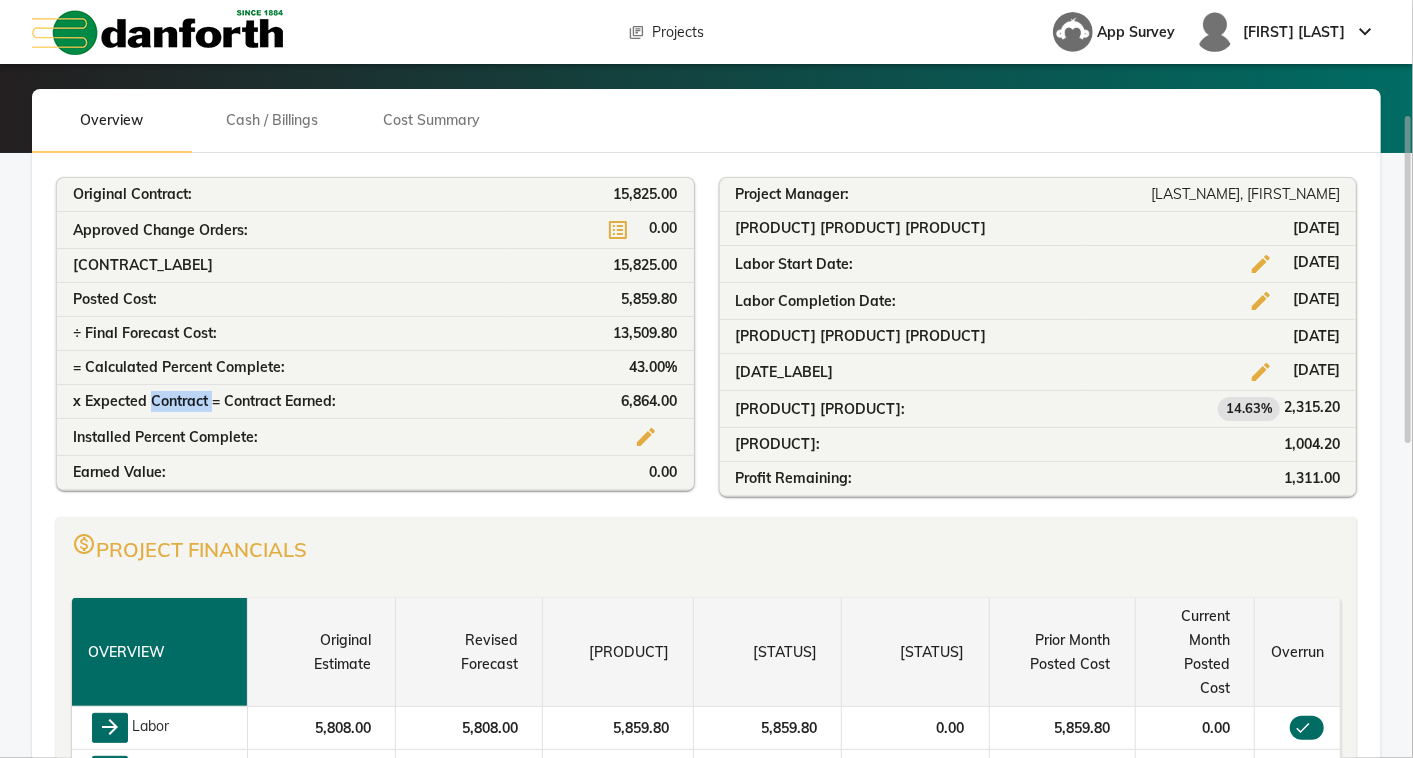 scroll, scrollTop: 0, scrollLeft: 0, axis: both 